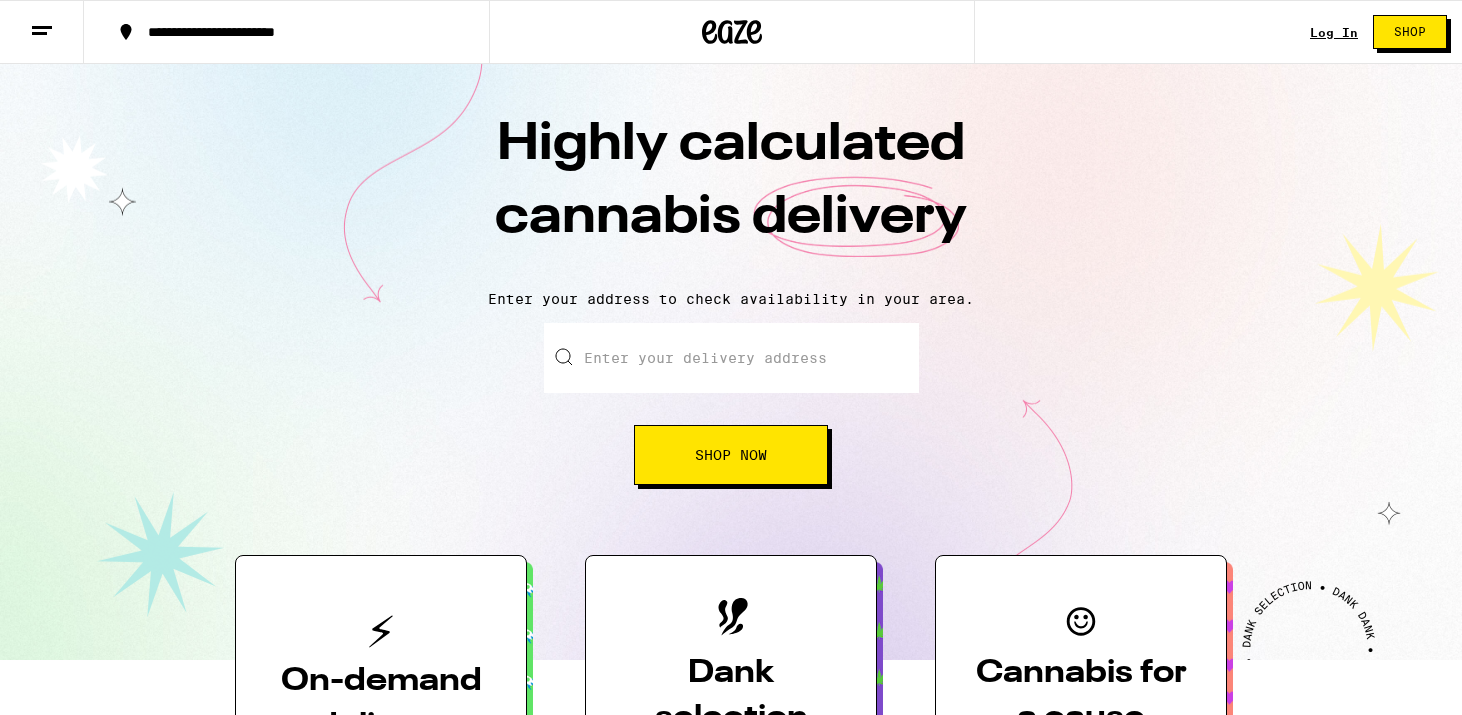scroll, scrollTop: 0, scrollLeft: 0, axis: both 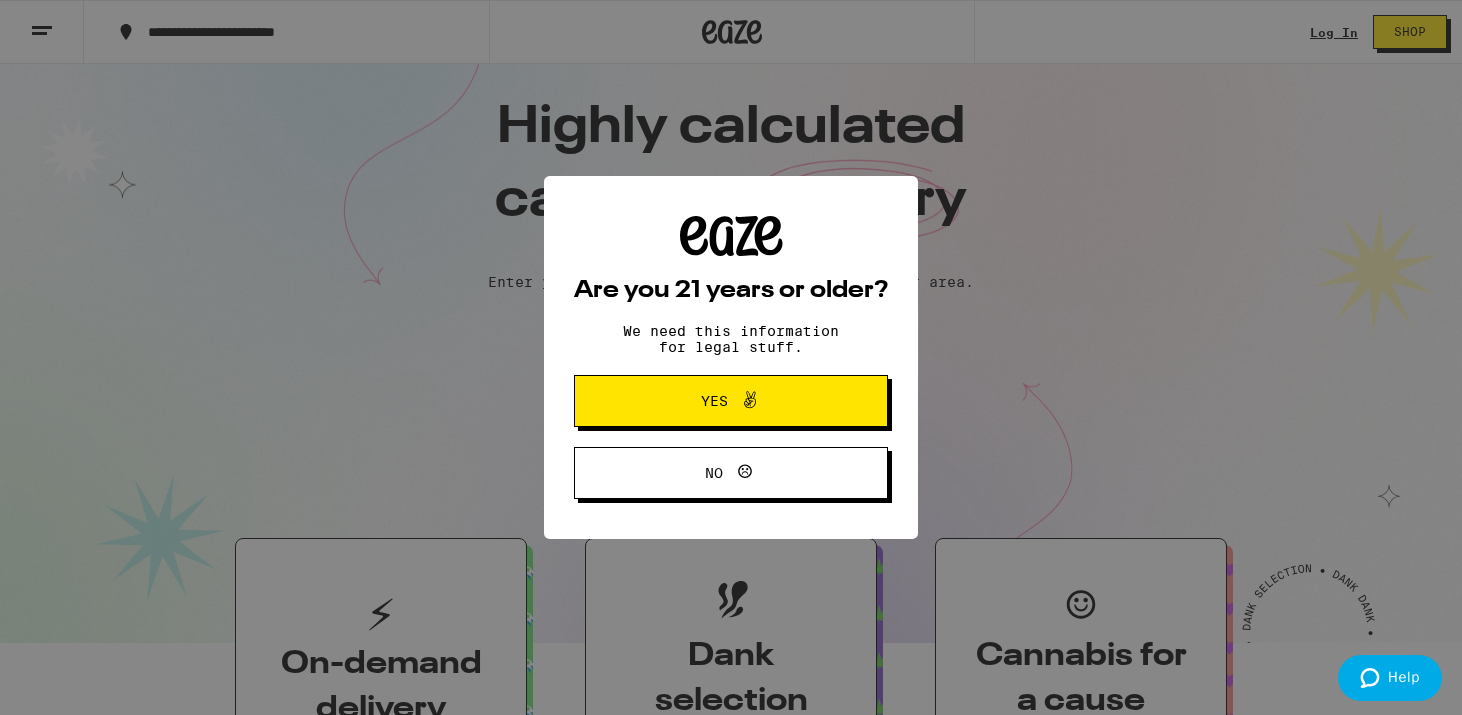 click on "Yes" at bounding box center (714, 401) 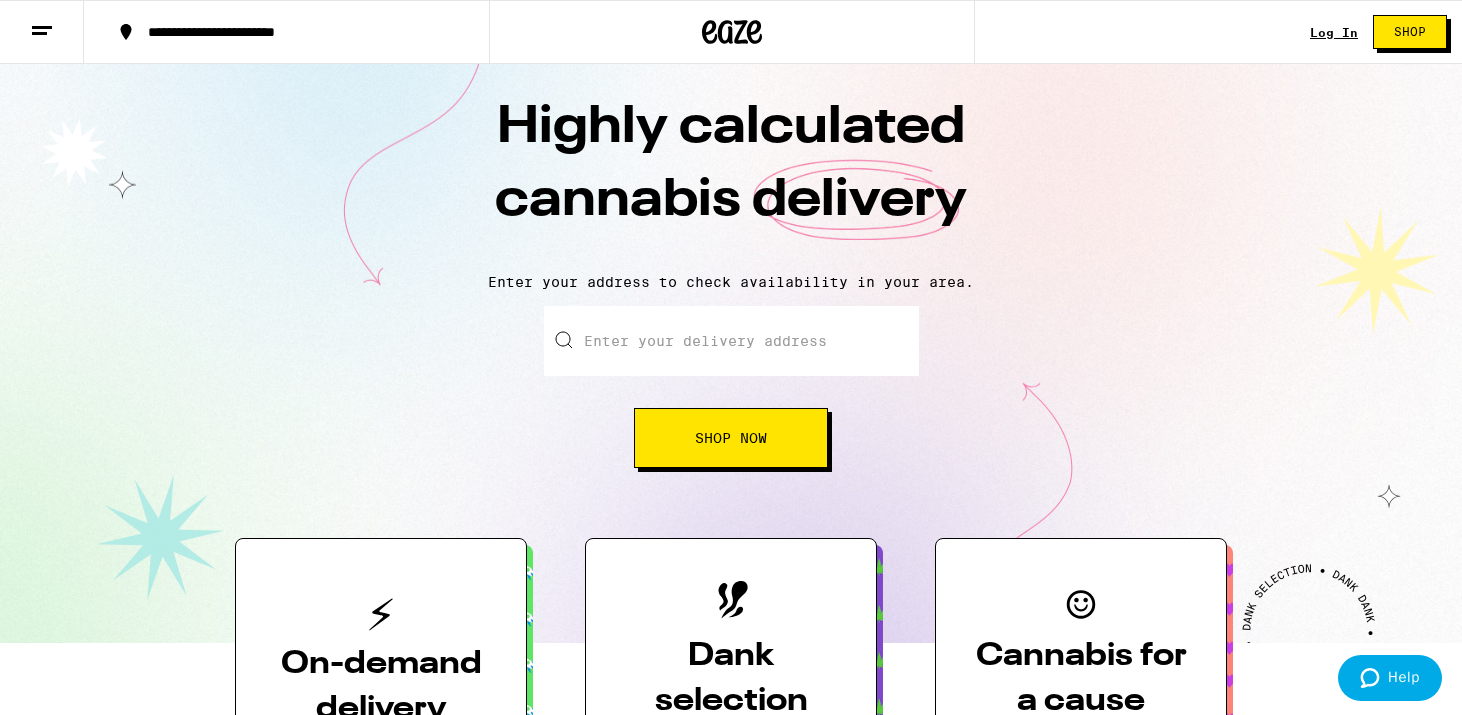 click on "Enter your delivery address" at bounding box center (731, 341) 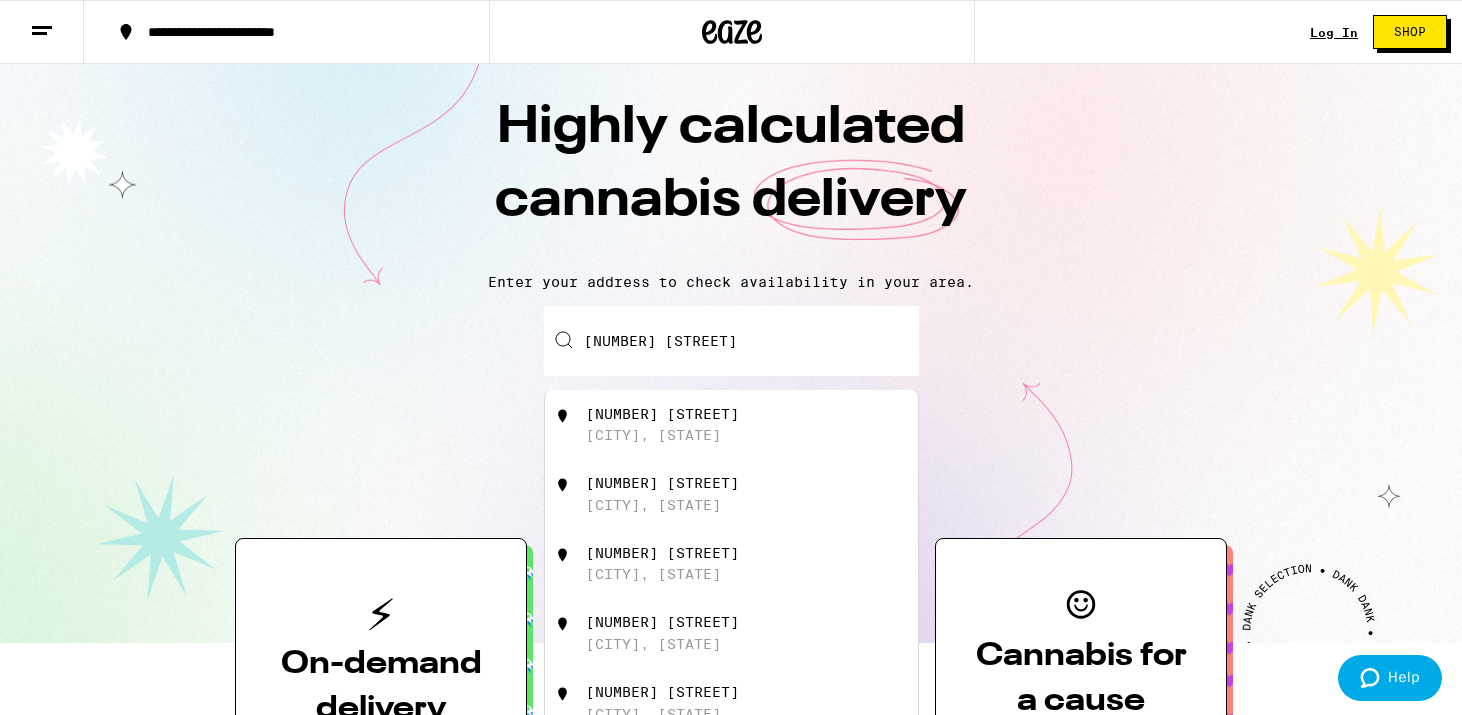 click on "[CITY], [STATE]" at bounding box center [653, 435] 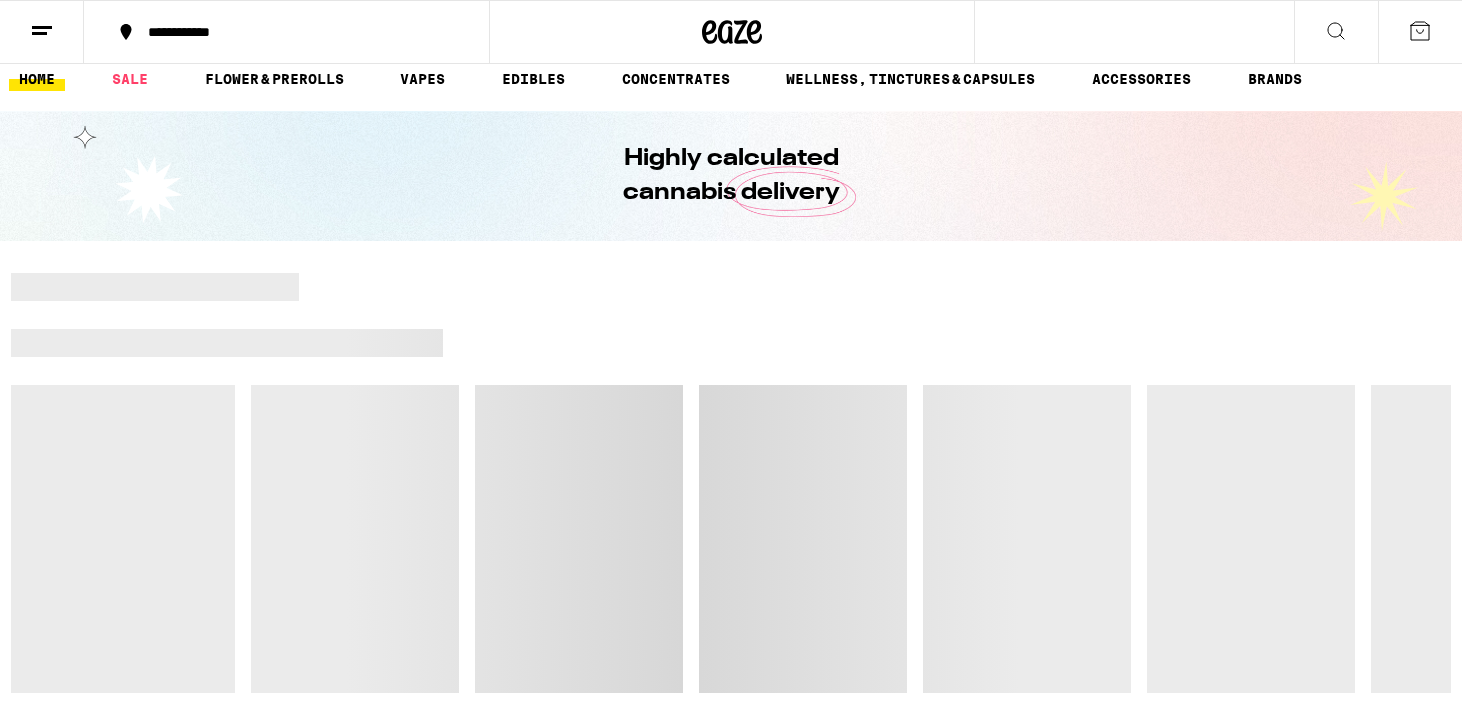 scroll, scrollTop: 0, scrollLeft: 0, axis: both 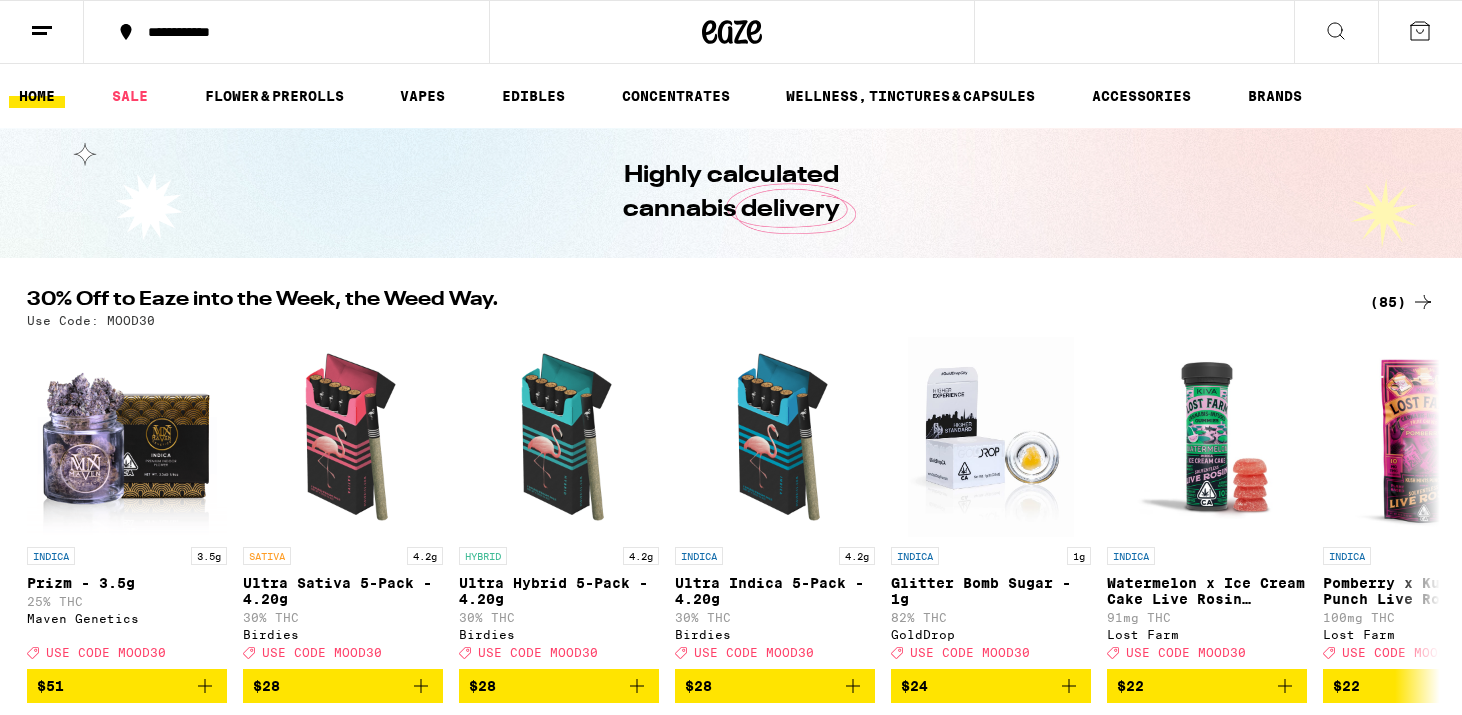 click 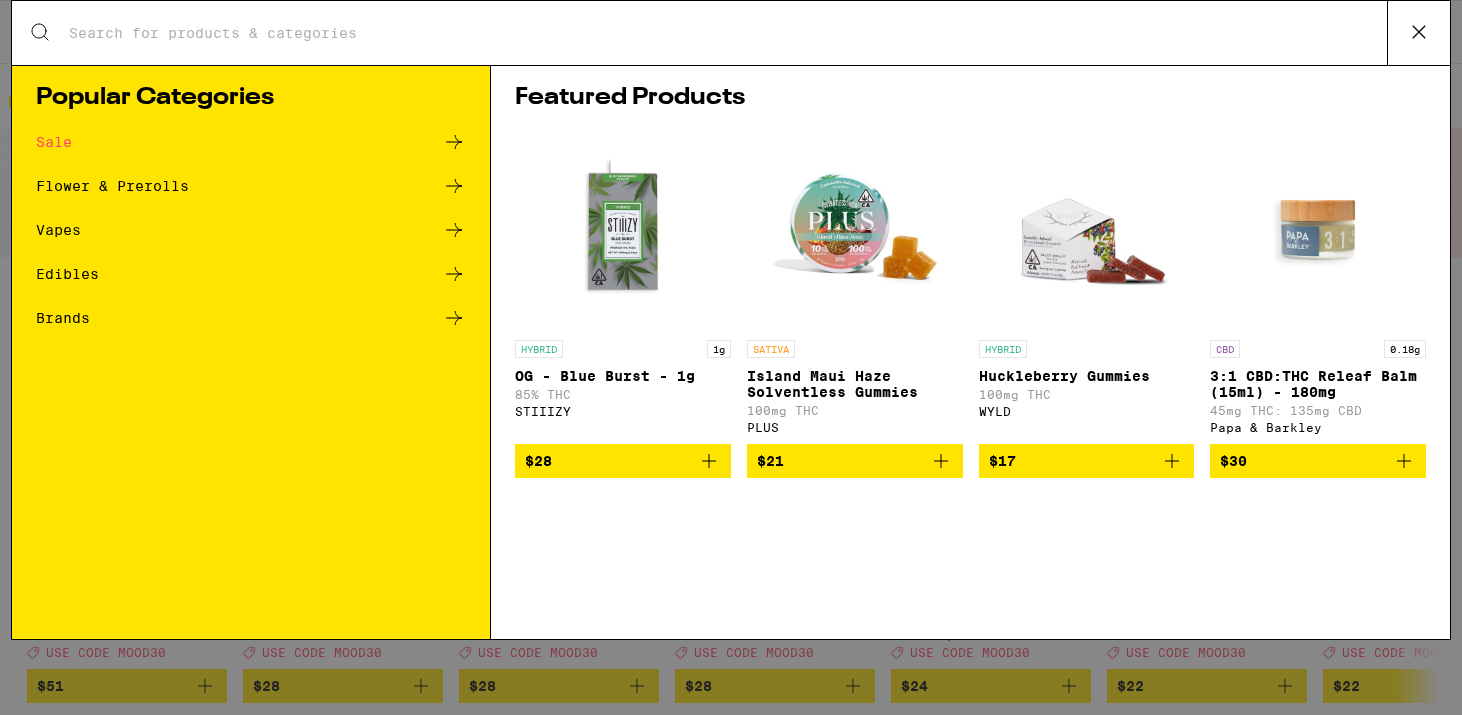 click on "Search for Products" at bounding box center (727, 33) 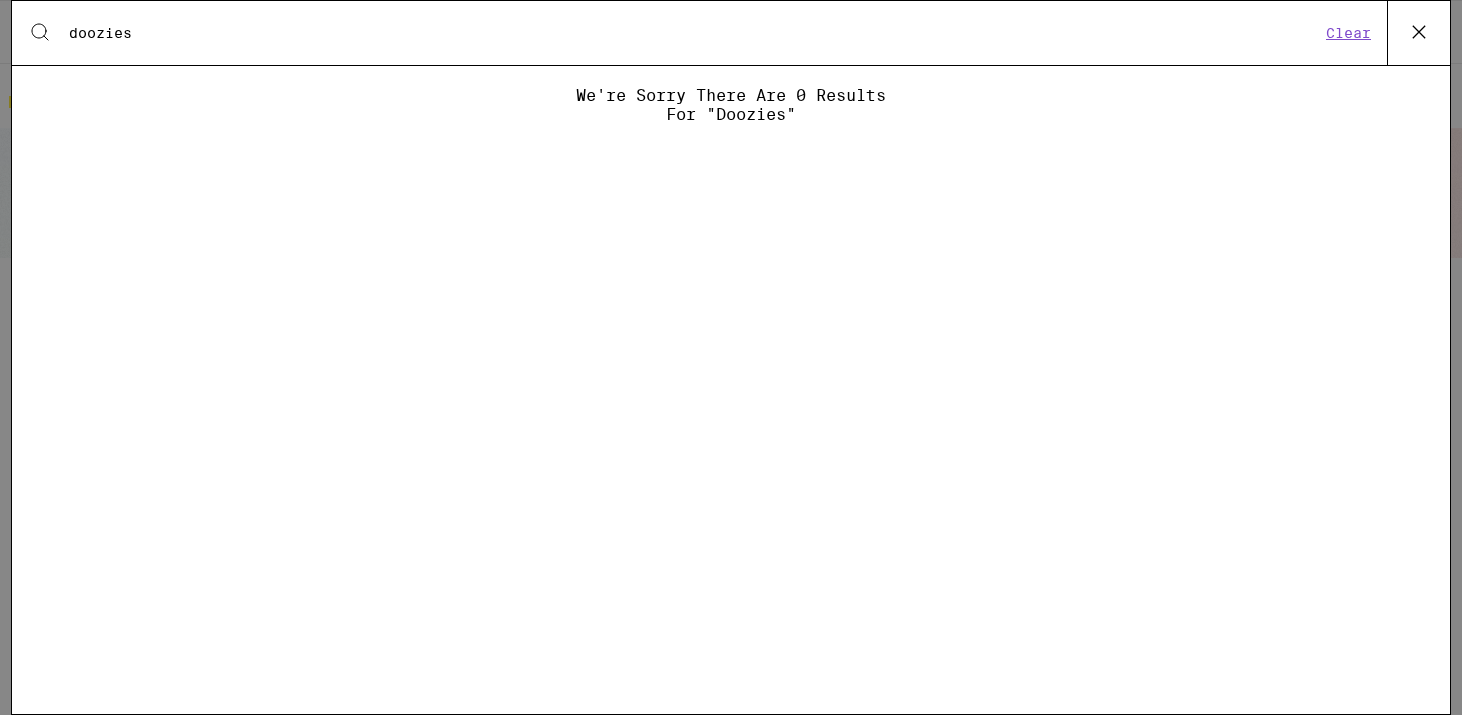 type on "doozies" 